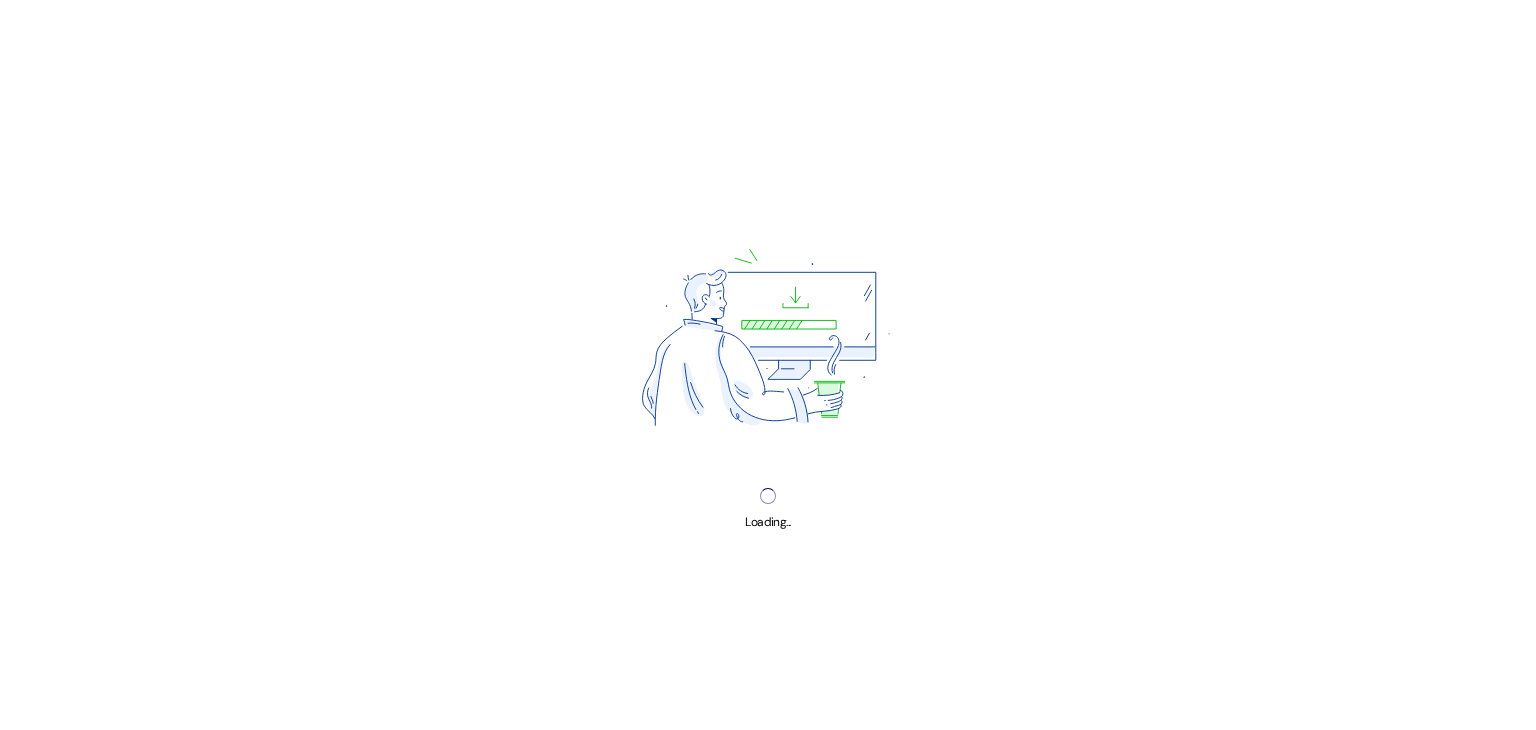 scroll, scrollTop: 0, scrollLeft: 0, axis: both 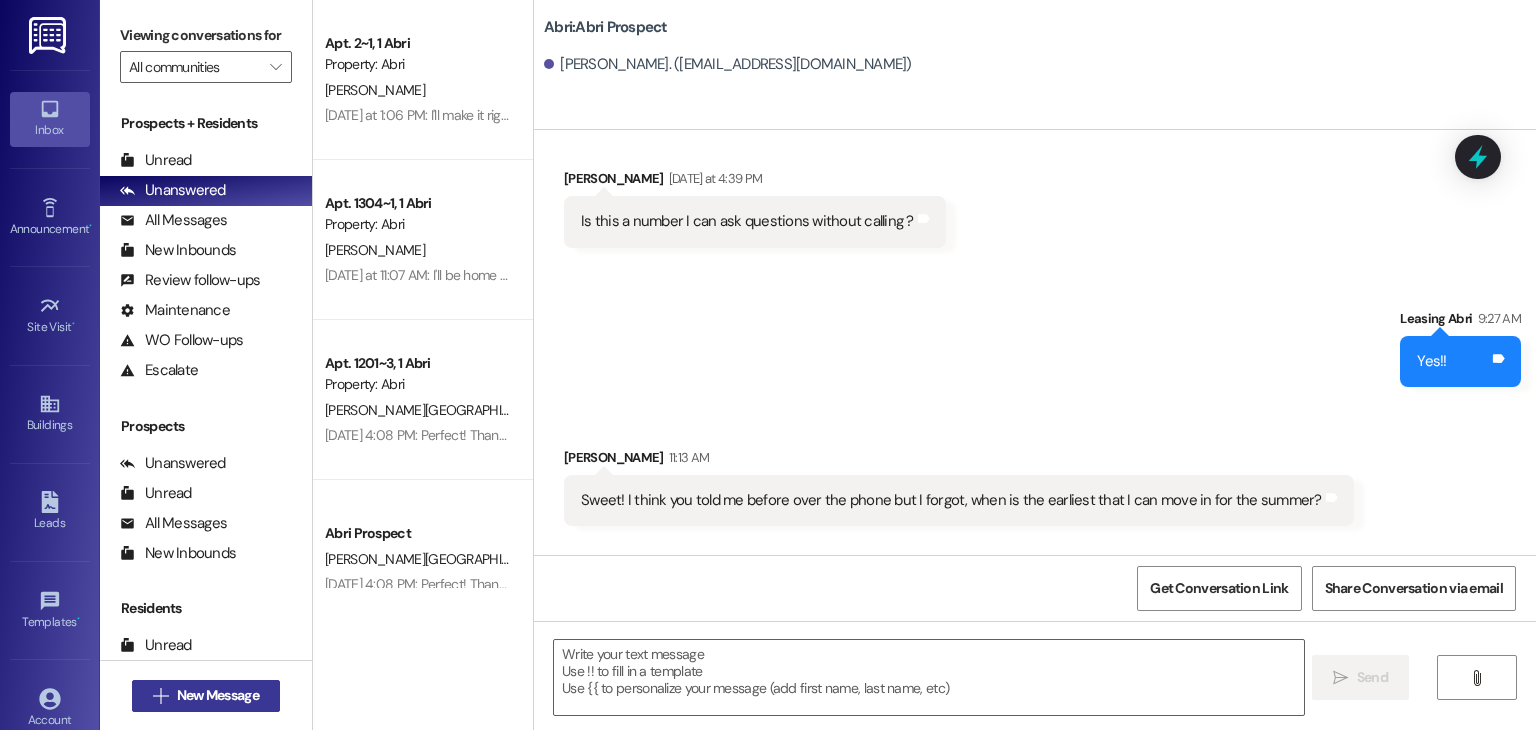 click on "New Message" at bounding box center [218, 695] 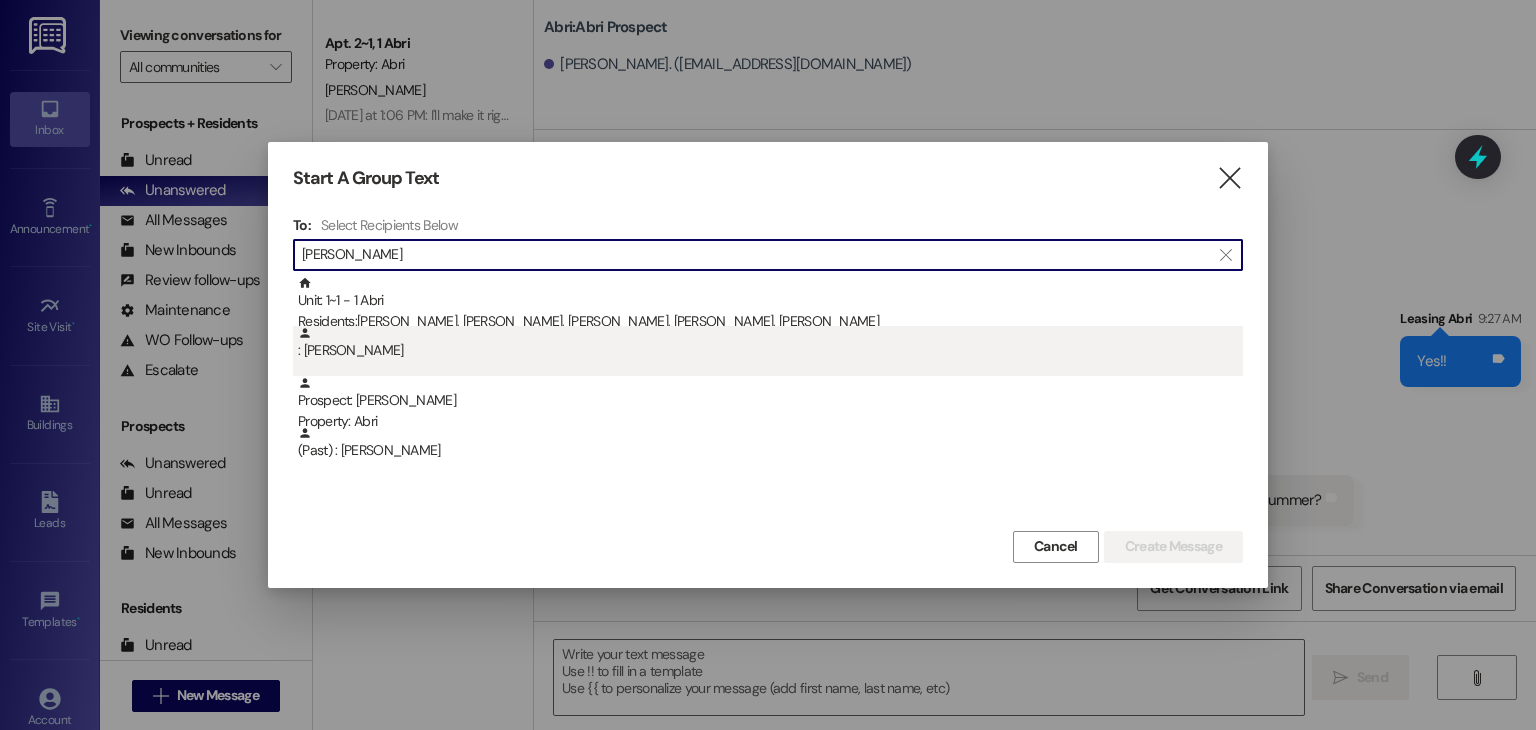 type on "[PERSON_NAME]" 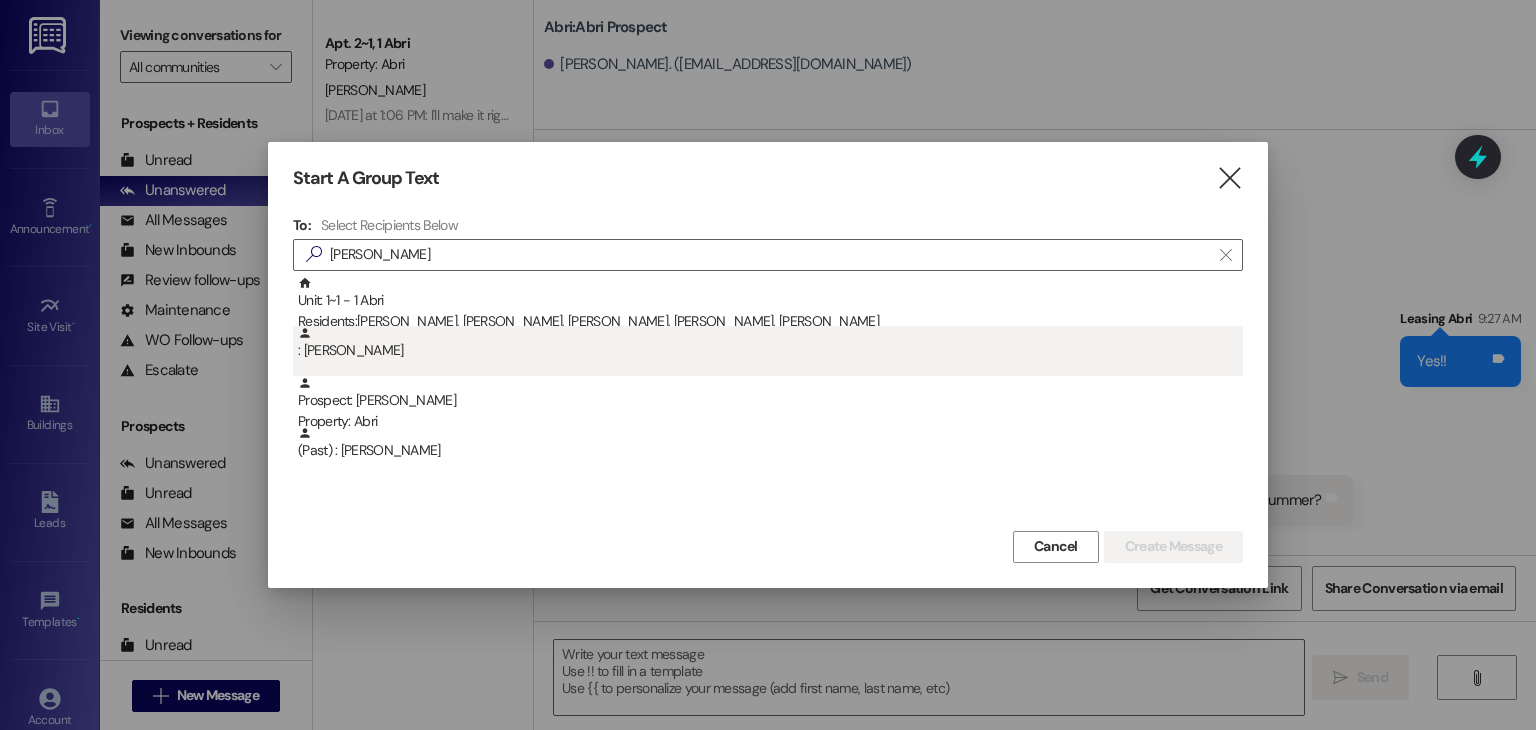click on ": [PERSON_NAME]" at bounding box center [770, 343] 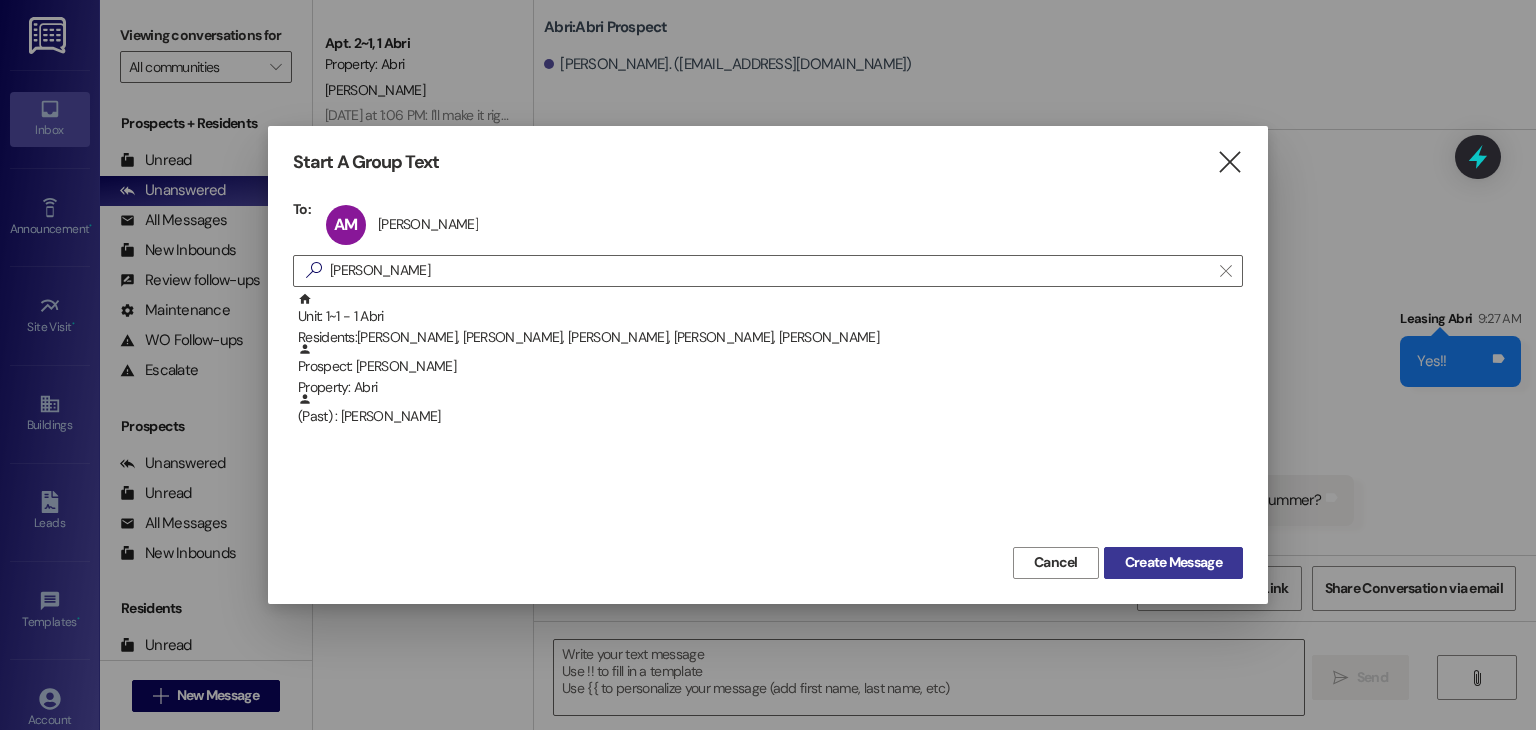 click on "Create Message" at bounding box center (1173, 562) 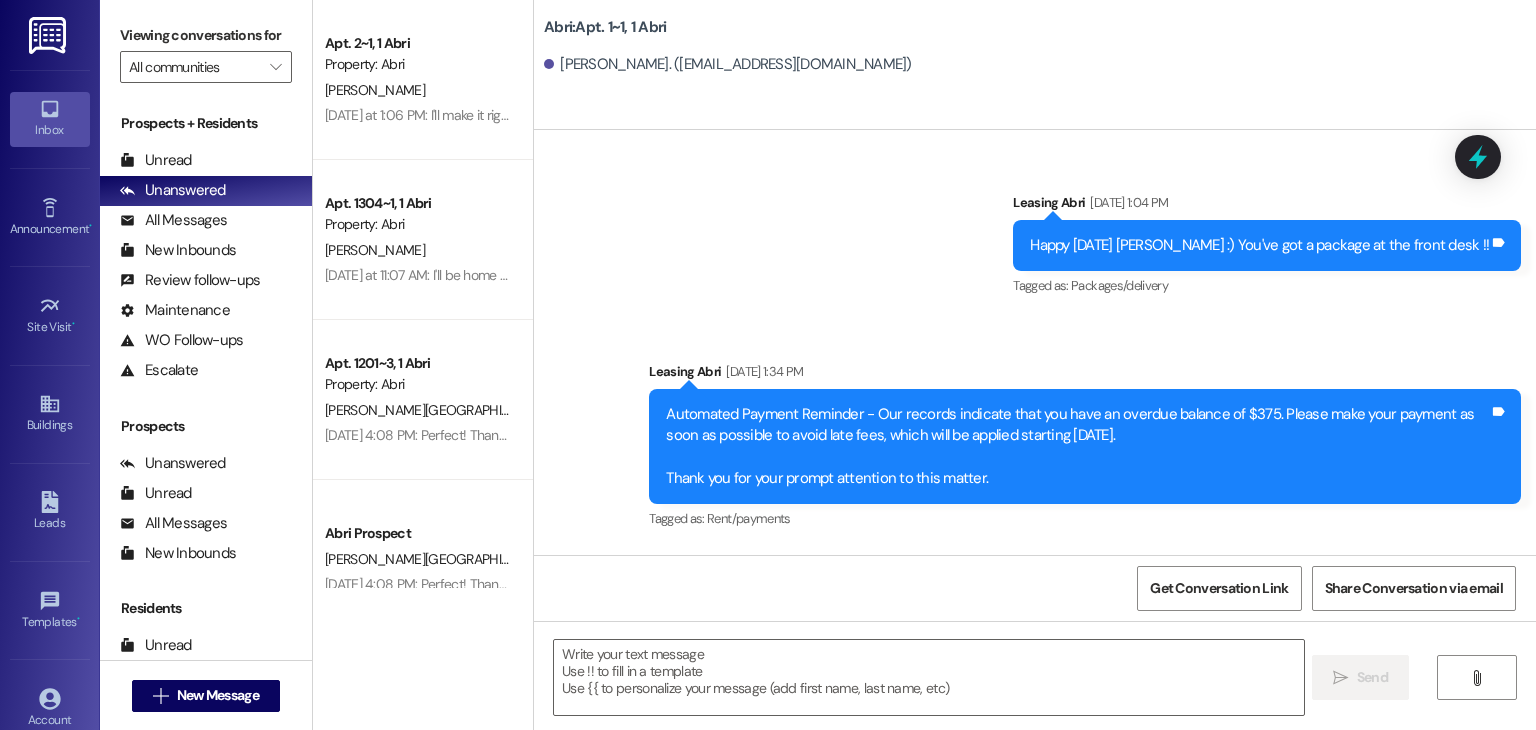 scroll, scrollTop: 2906, scrollLeft: 0, axis: vertical 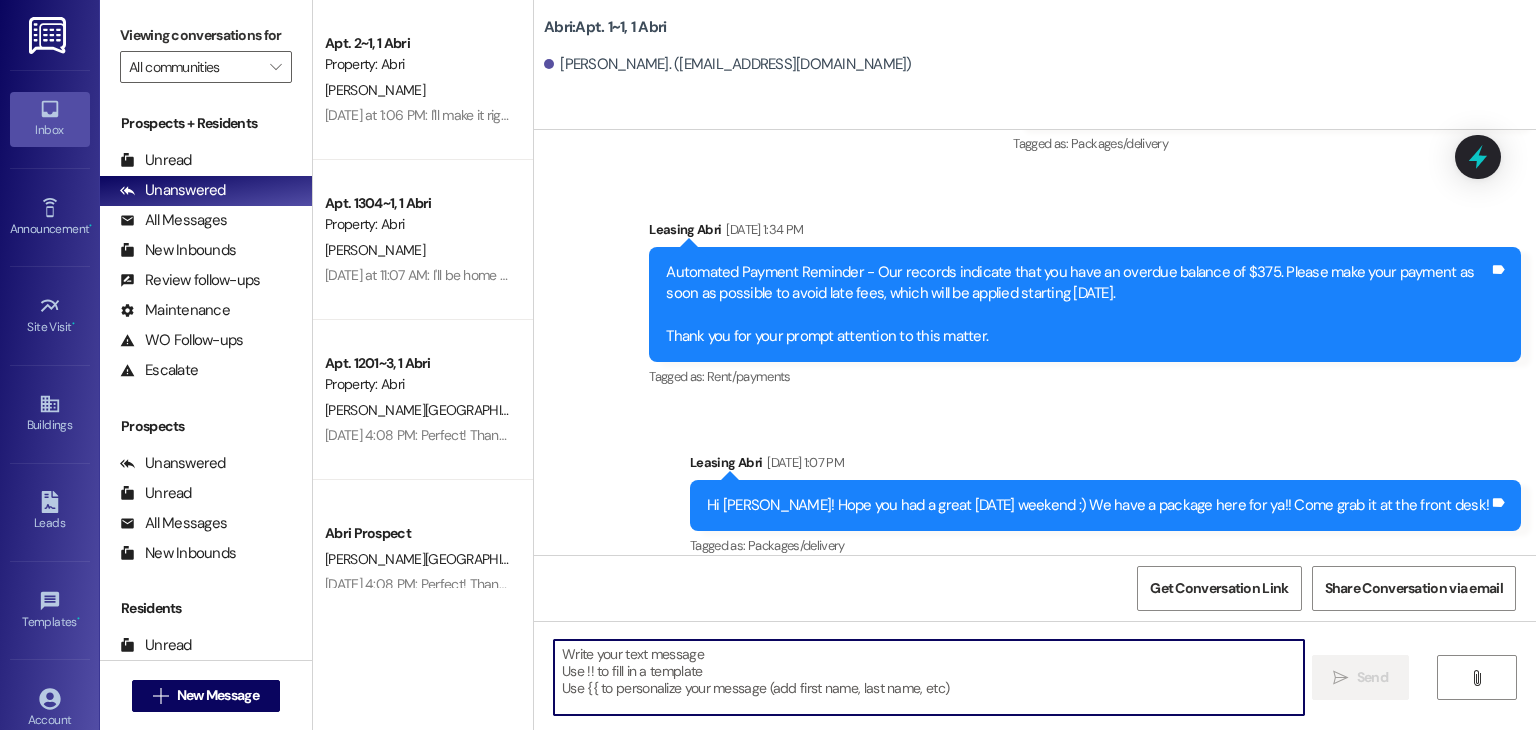 click at bounding box center [928, 677] 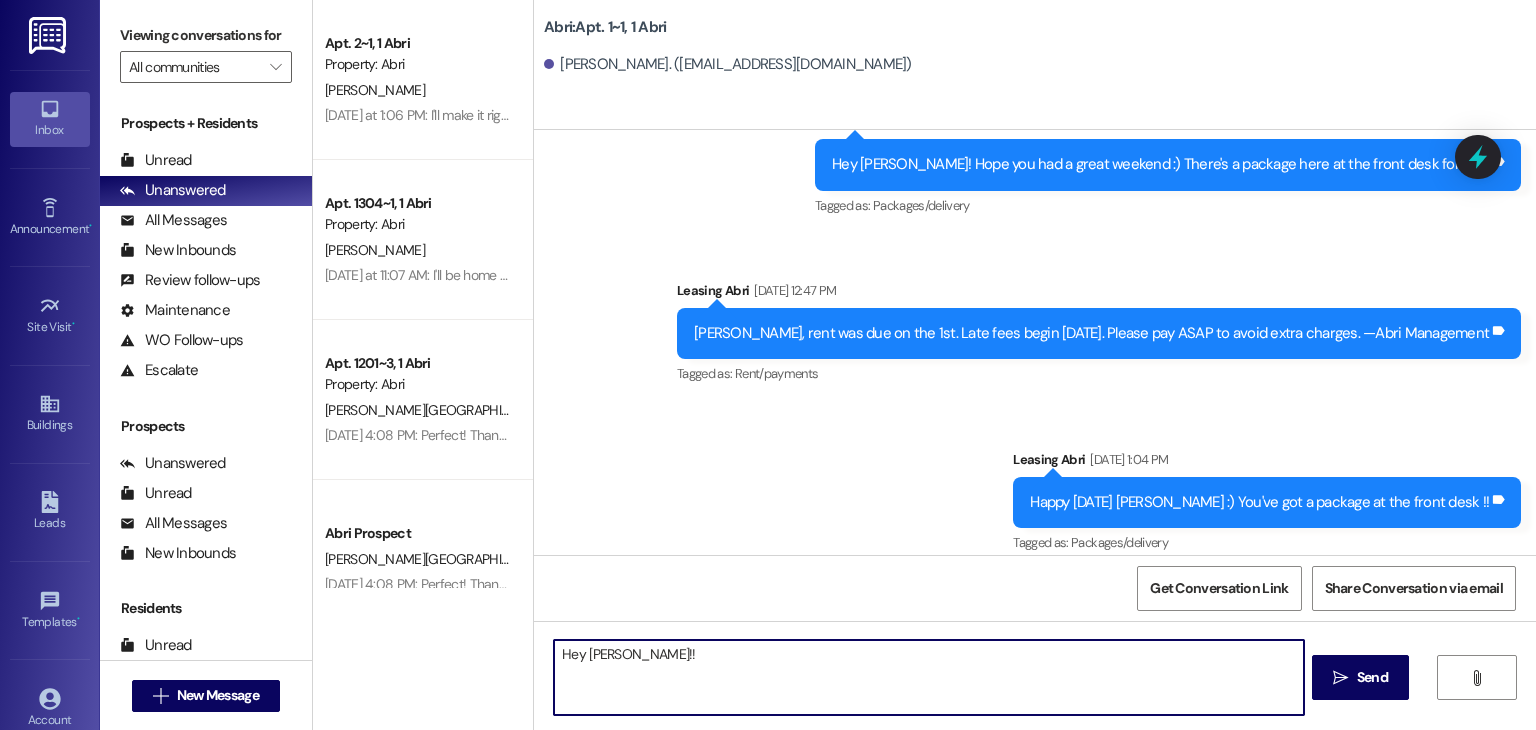 scroll, scrollTop: 2906, scrollLeft: 0, axis: vertical 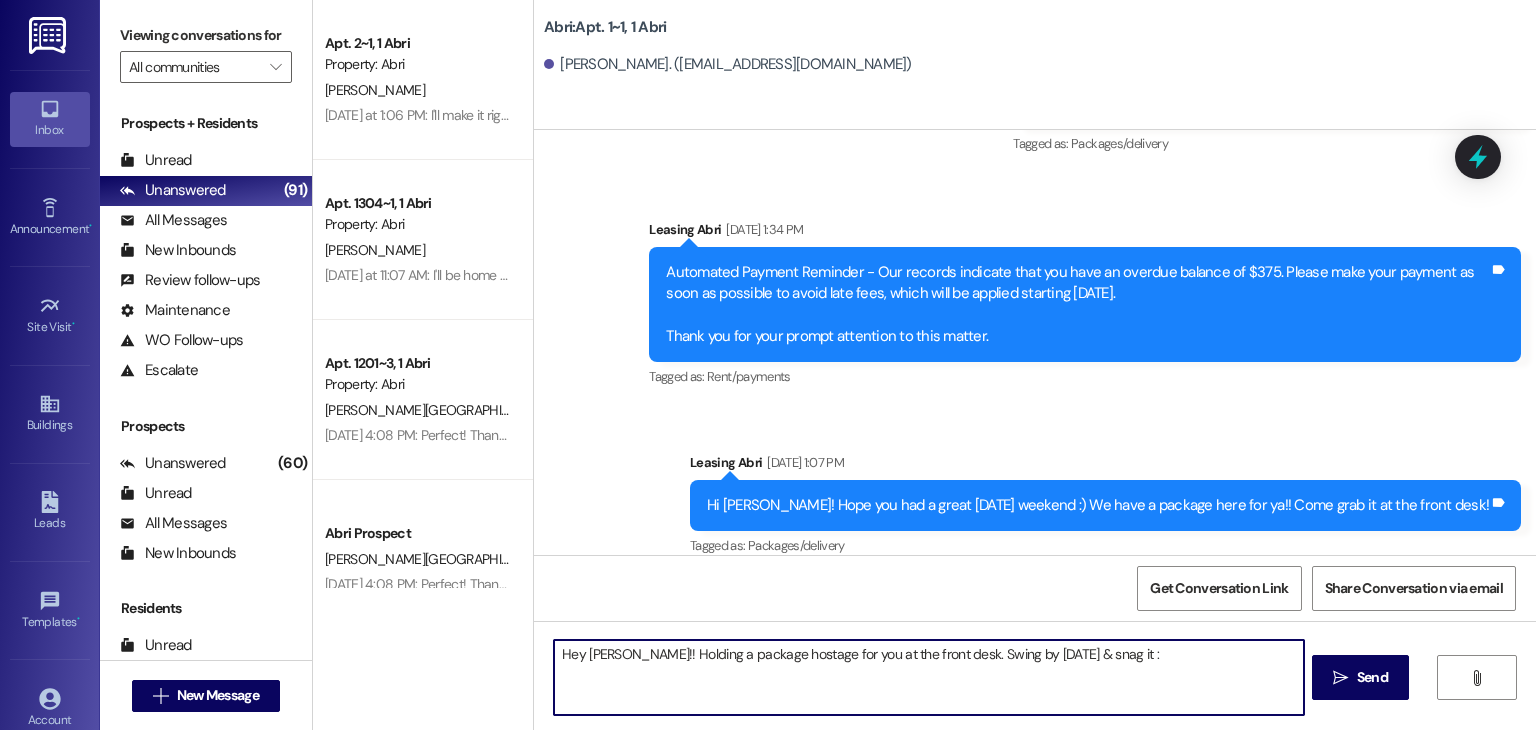 type on "Hey [PERSON_NAME]!! Holding a package hostage for you at the front desk. Swing by [DATE] & snag it :)" 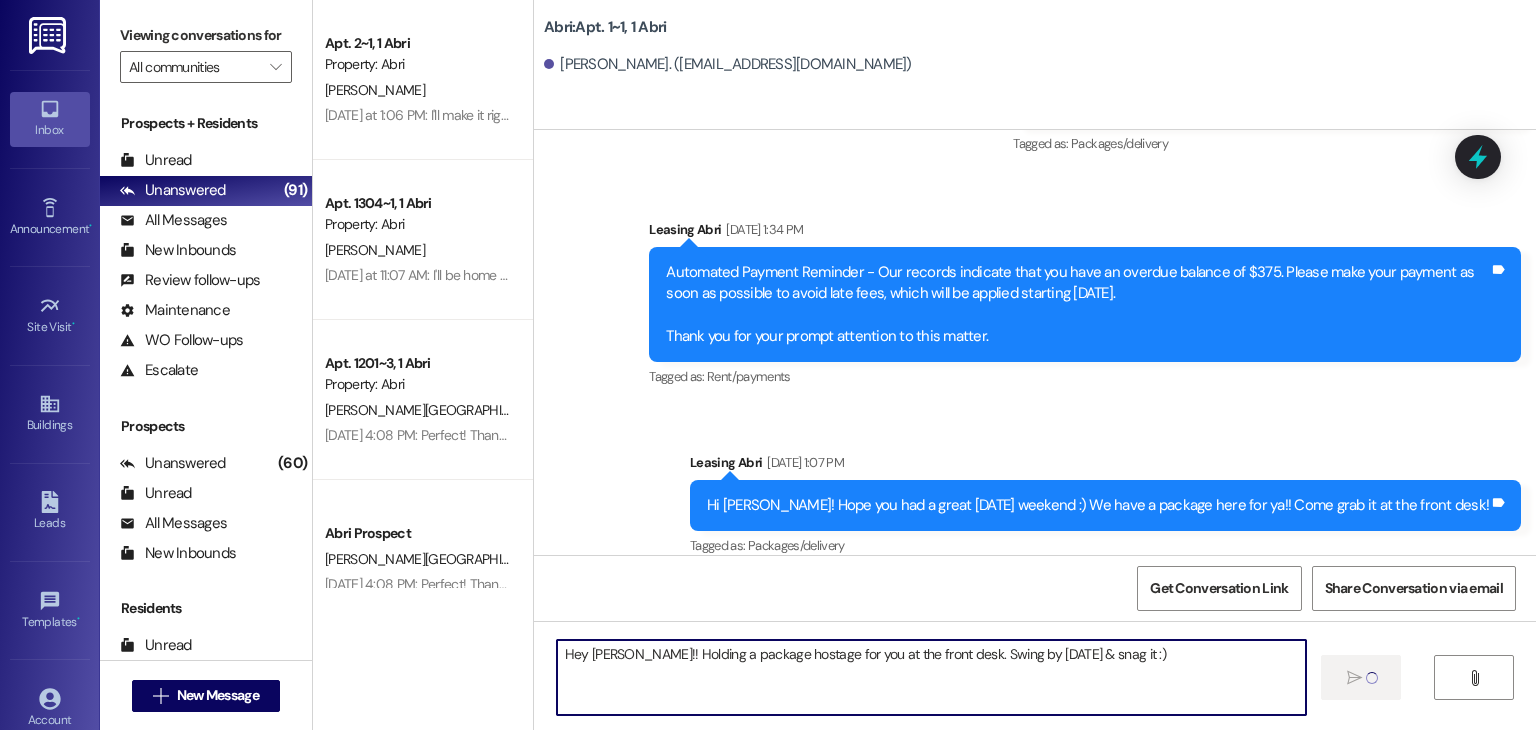 type 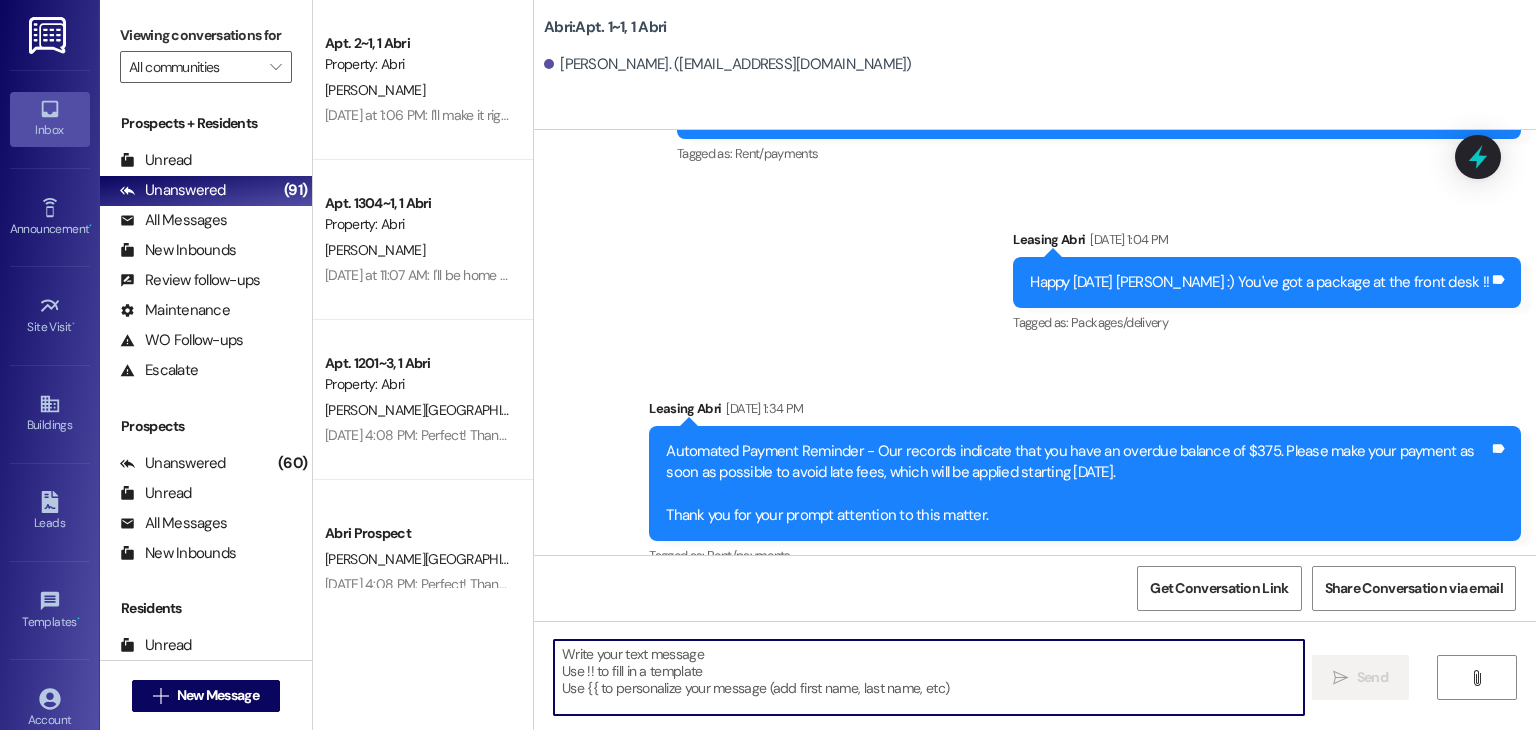 scroll, scrollTop: 3045, scrollLeft: 0, axis: vertical 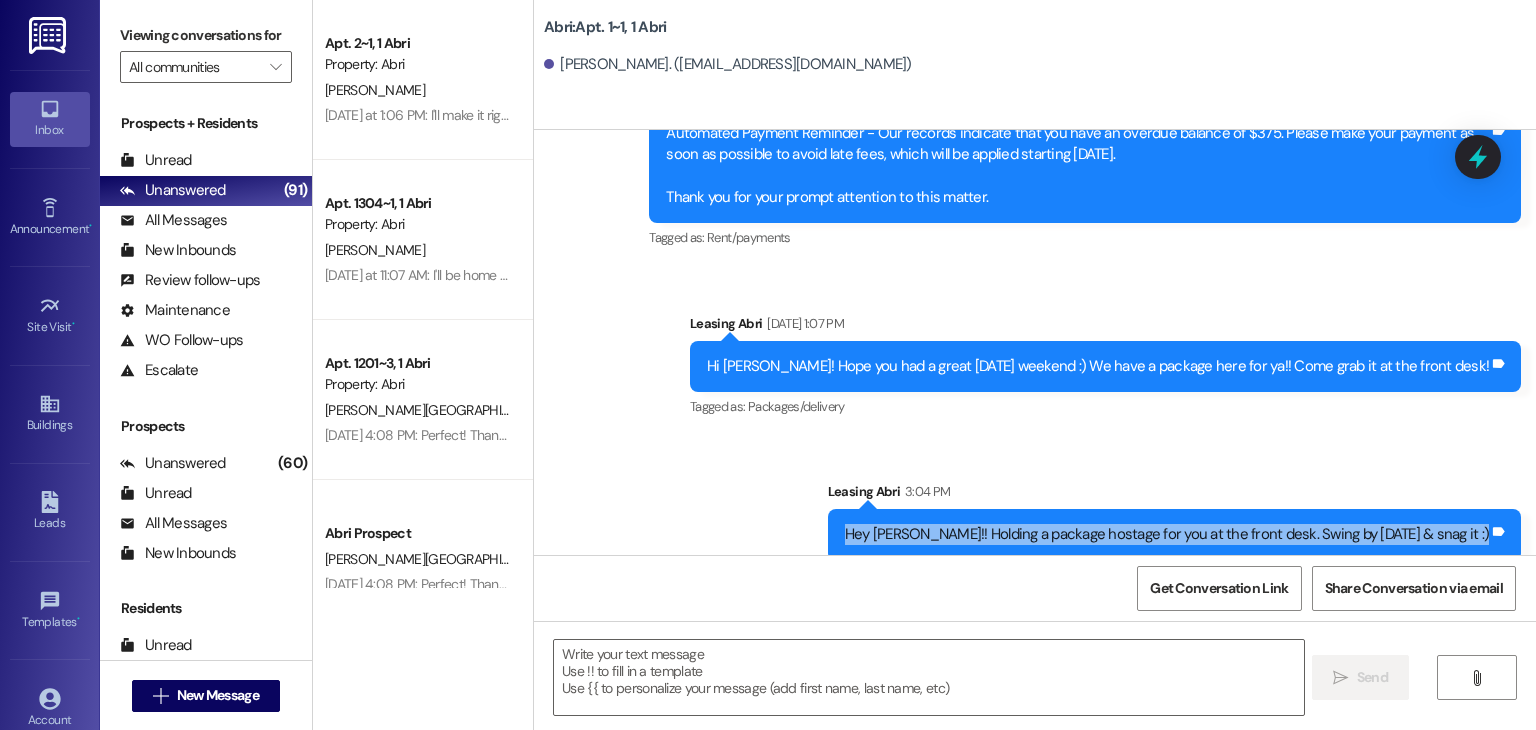 drag, startPoint x: 920, startPoint y: 509, endPoint x: 1510, endPoint y: 525, distance: 590.2169 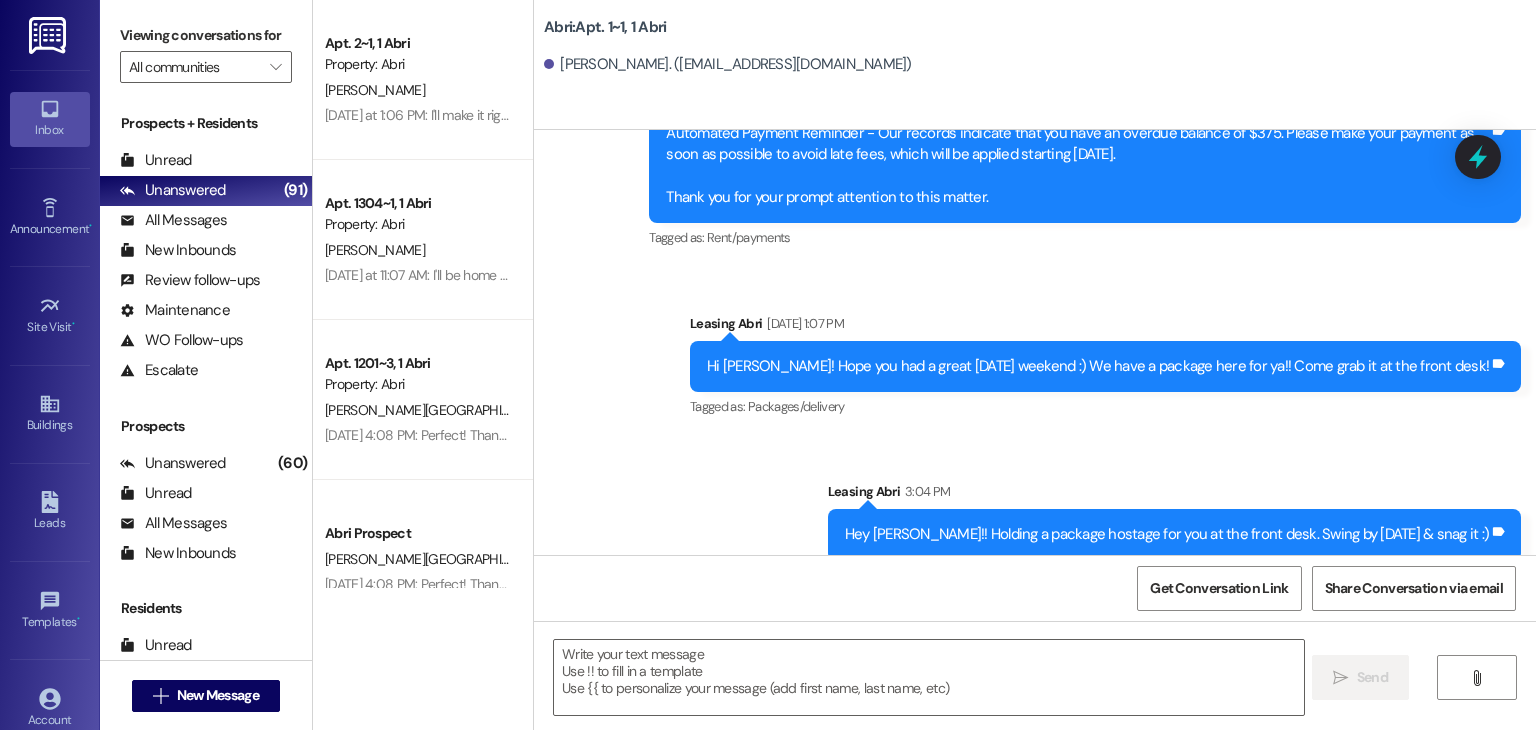 click on "Sent via SMS Leasing Abri [DATE] 3:29 PM Hey [PERSON_NAME] :) Happy day! You have a package here at the front desk. We hope you had a great long weekend & enjoyed [US_STATE]! Tags and notes Tagged as:   Packages/delivery Click to highlight conversations about Packages/delivery Sent via SMS Leasing Abri [DATE] 4:55 PM Hi [PERSON_NAME] :) This is Preslee with Abri Apartments. We hope you're loving the semester so far! Glad one of your packages came haha. We are reaching out because we never heard back on your renewal status & plans for the fall. We are full on our women's spots. Can we get you added to the waitlist? Tags and notes Tagged as:   Packages/delivery Click to highlight conversations about Packages/delivery Sent via SMS Leasing Abri [DATE] 1:11 PM Hey [PERSON_NAME]! Hope you had a great weekend :) There's a package here at the front desk for you! Tags and notes Tagged as:   Packages/delivery Click to highlight conversations about Packages/delivery Sent via SMS Leasing Abri [DATE] 12:47 PM" at bounding box center [1035, -149] 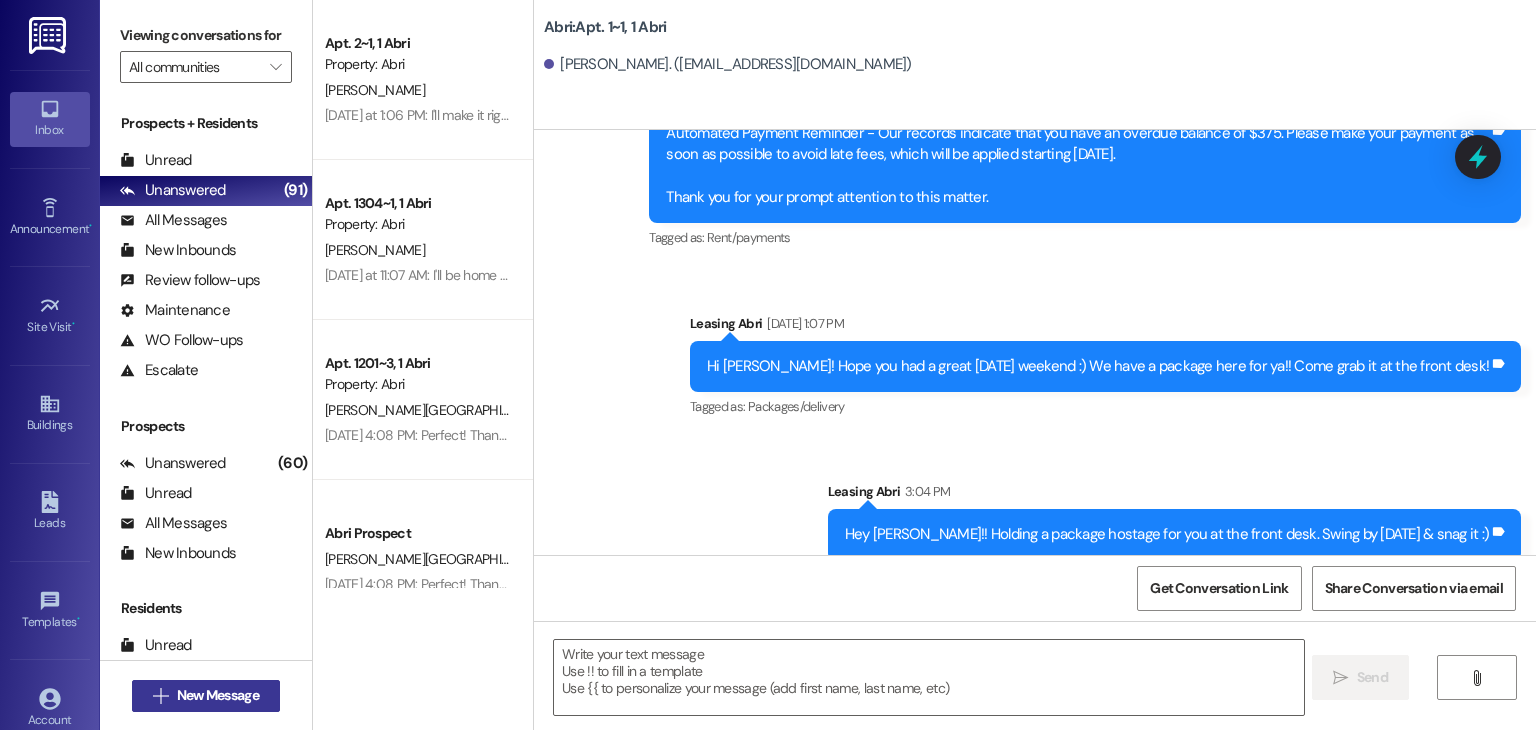 click on "New Message" at bounding box center (218, 695) 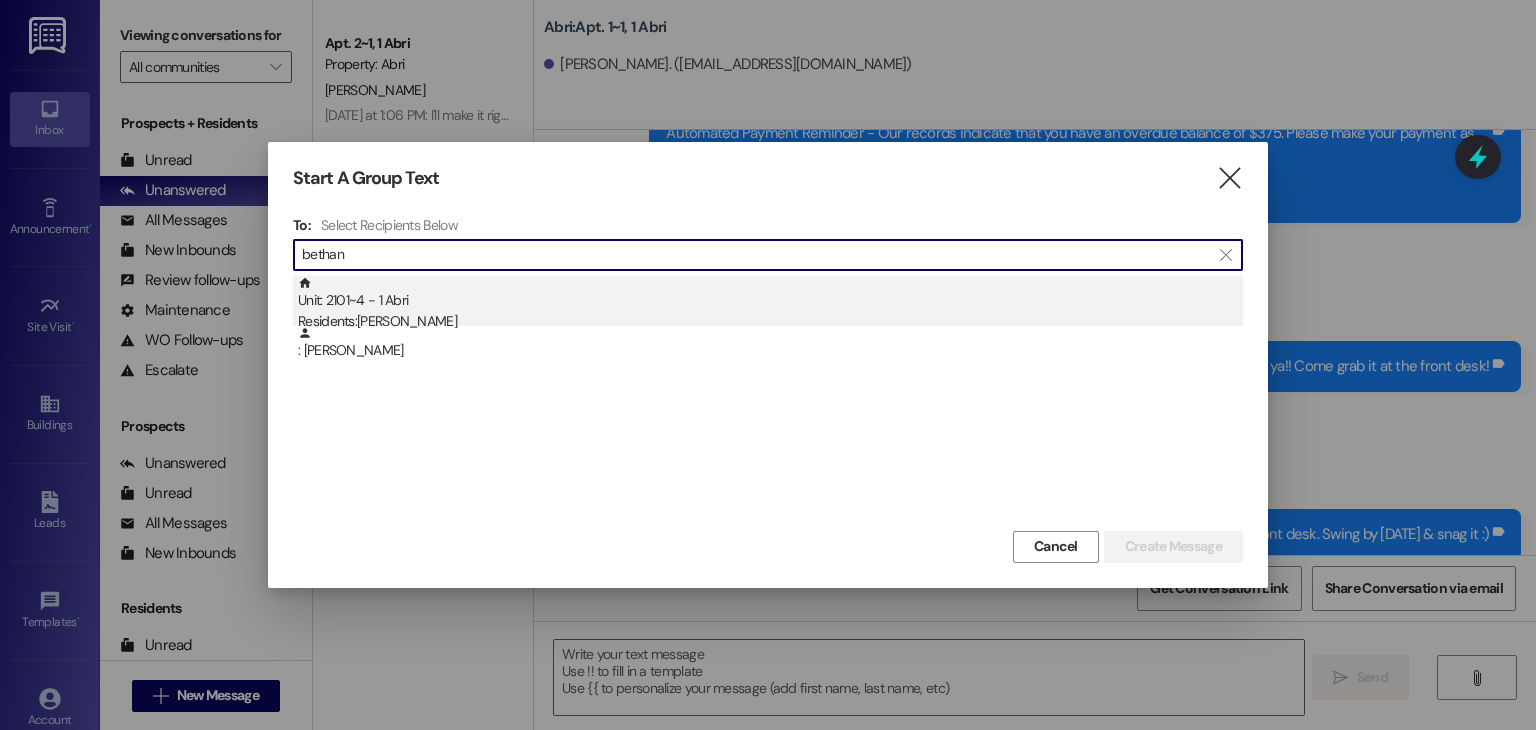 type on "bethan" 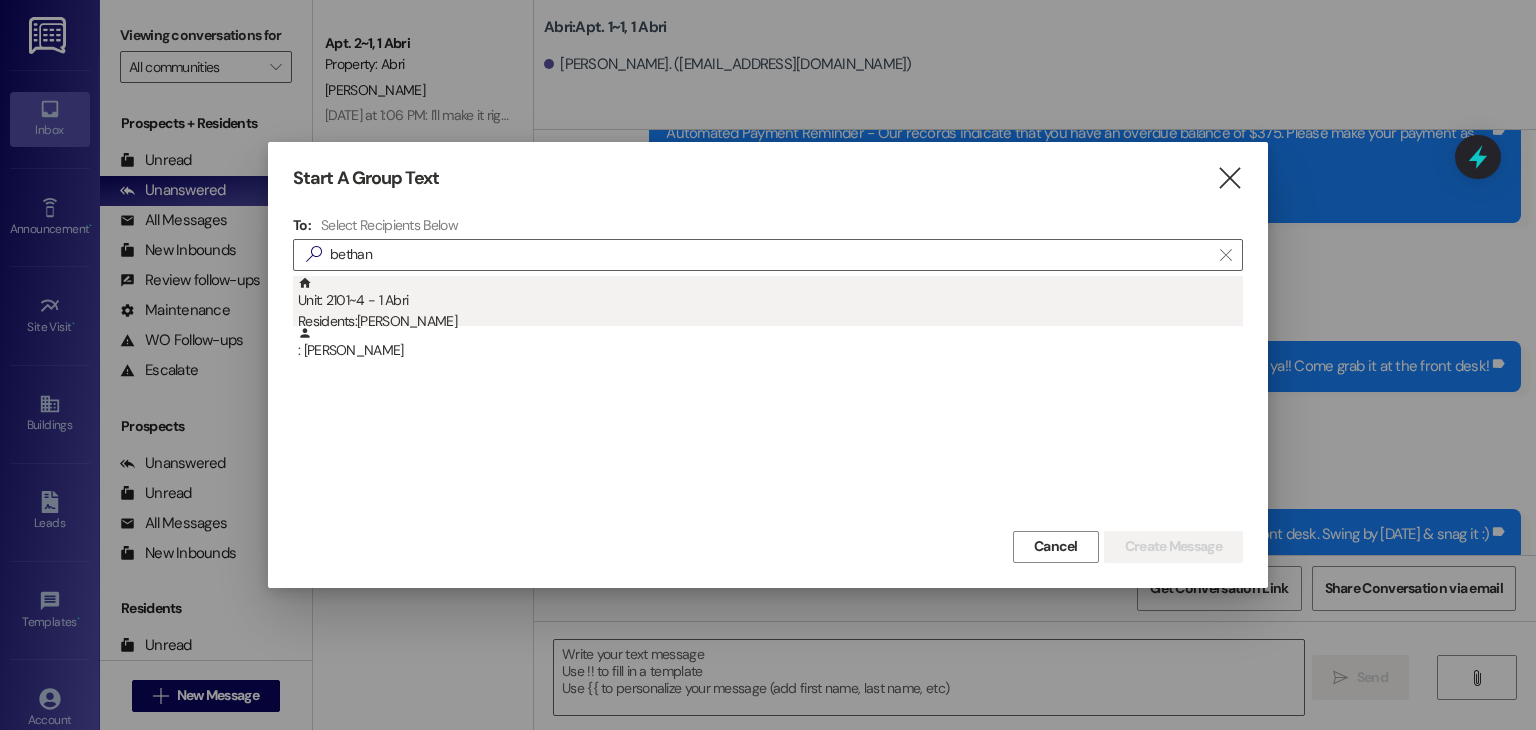 click on "Residents:  [PERSON_NAME]" at bounding box center (770, 321) 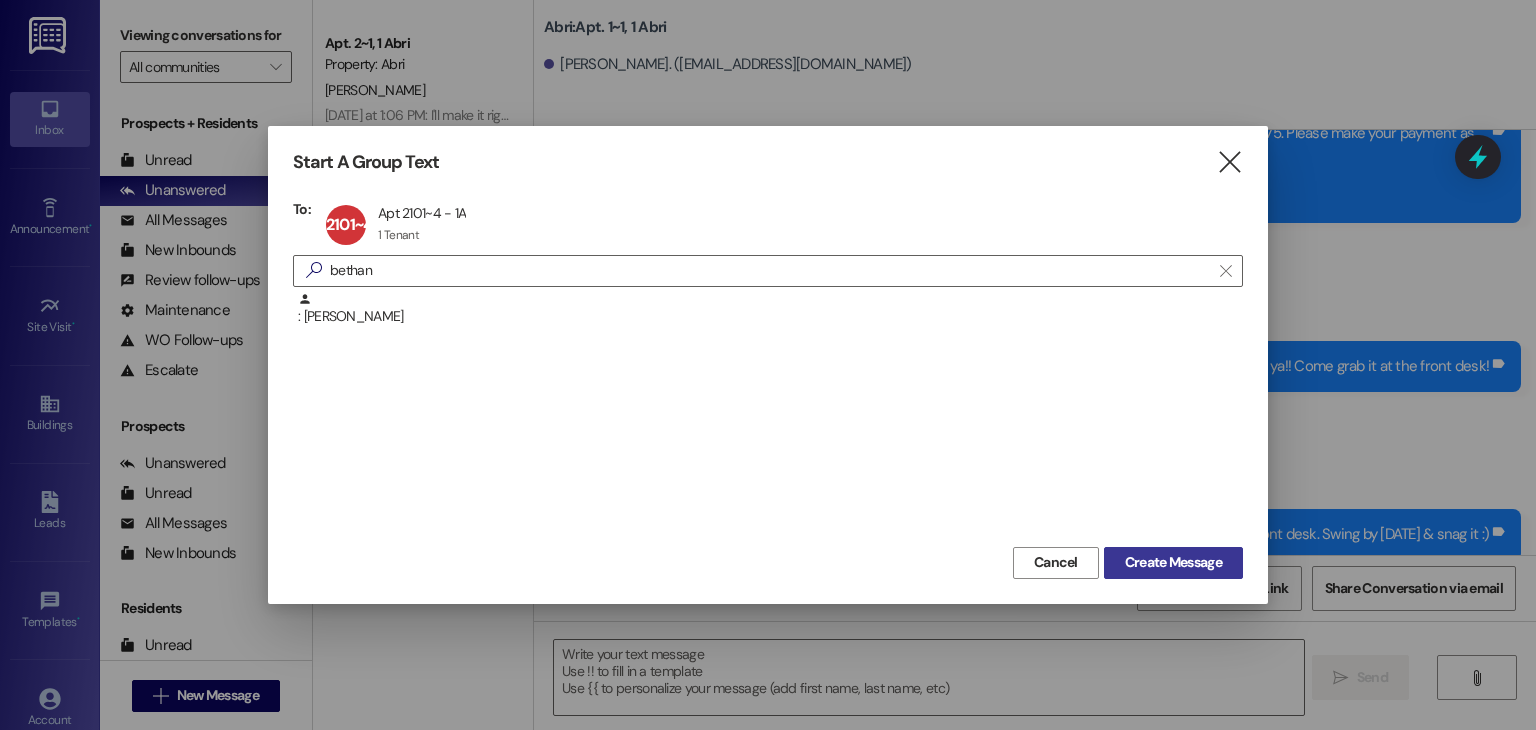 click on "Create Message" at bounding box center [1173, 562] 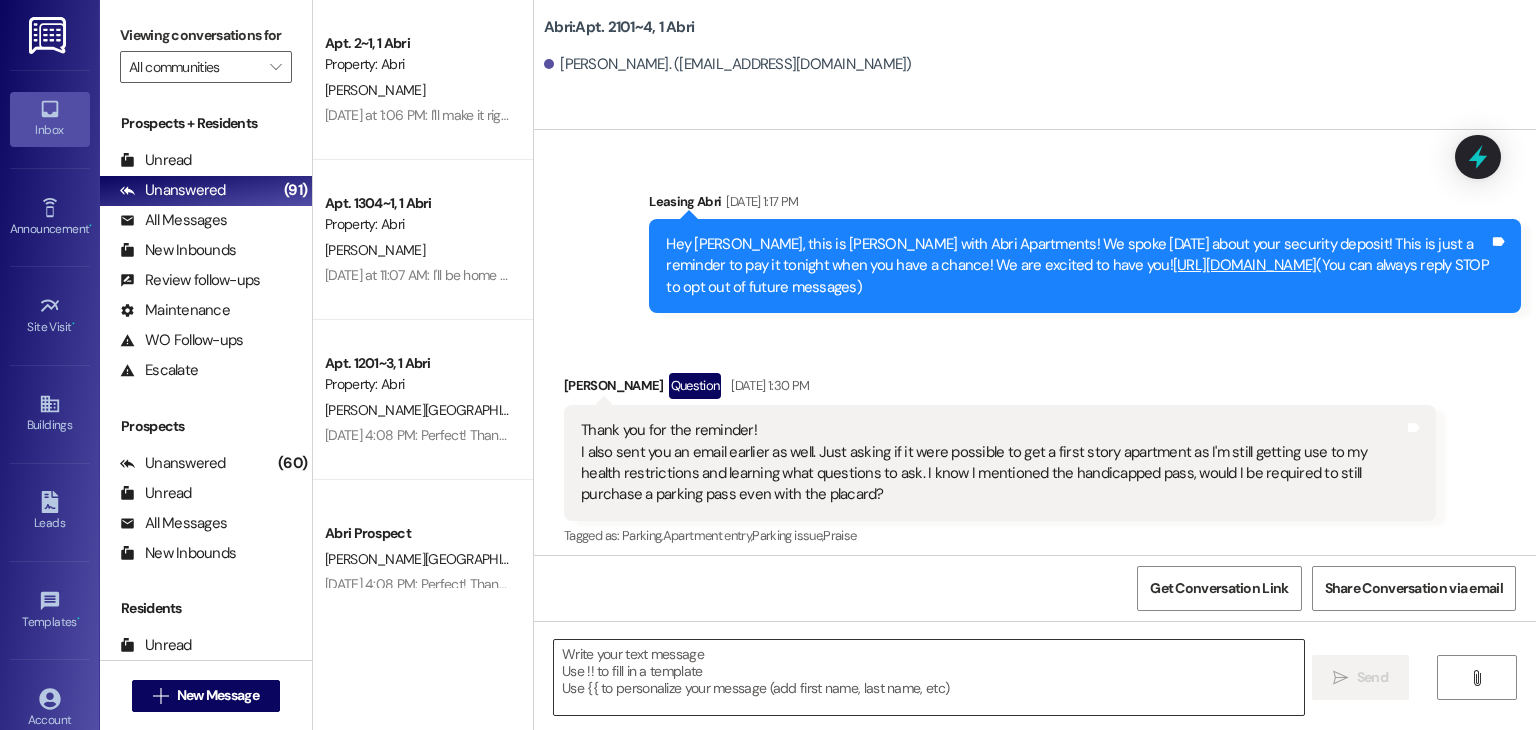 scroll, scrollTop: 52228, scrollLeft: 0, axis: vertical 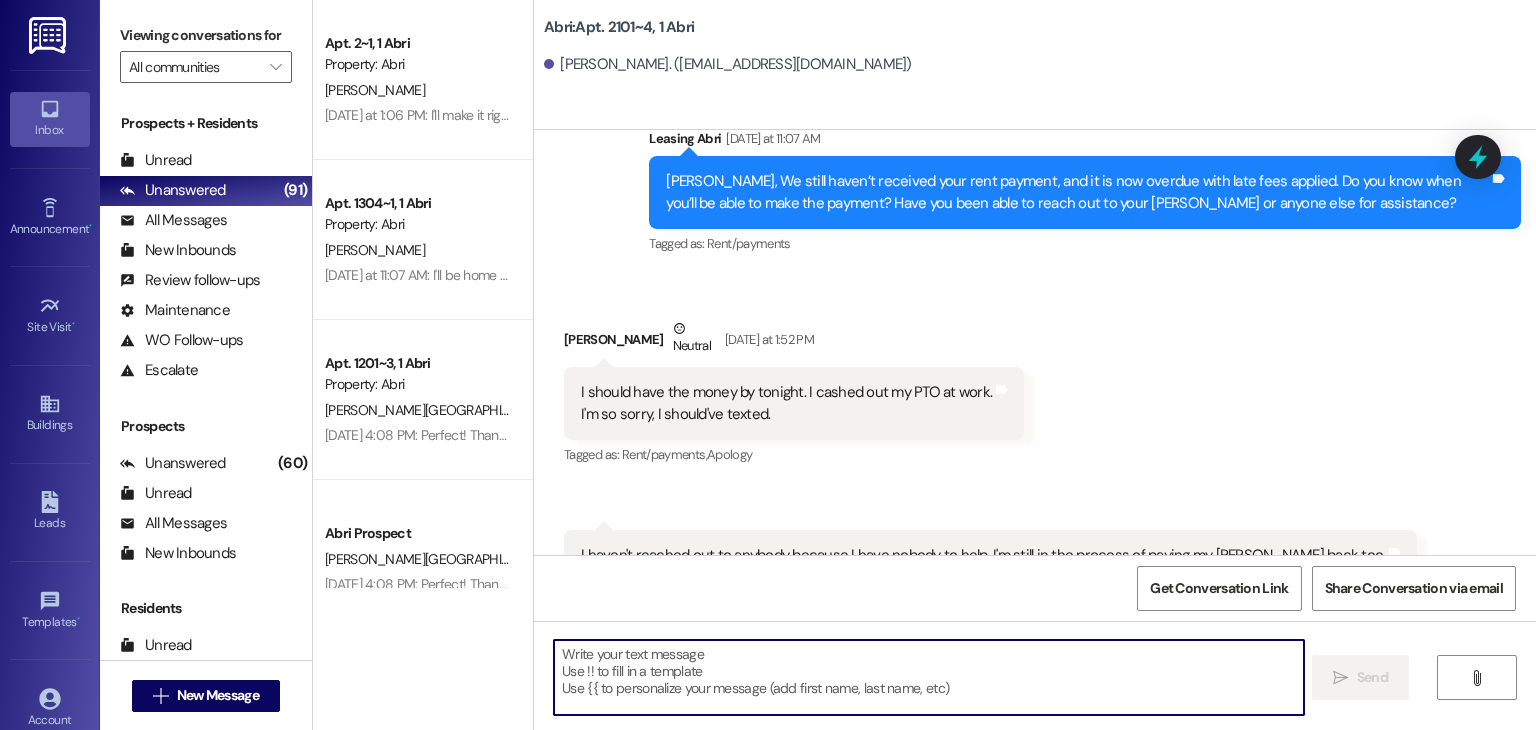 click at bounding box center (928, 677) 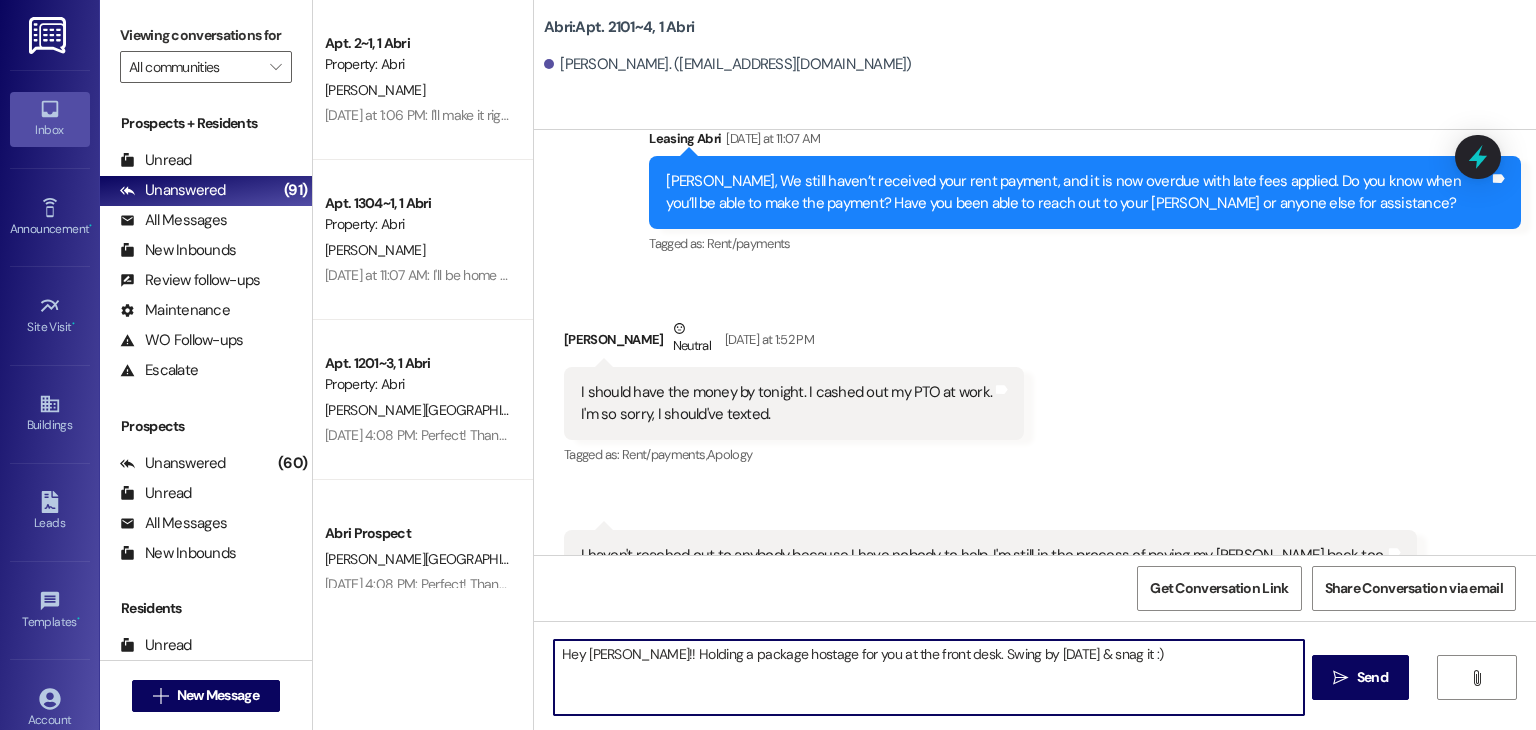 click on "Hey [PERSON_NAME]!! Holding a package hostage for you at the front desk. Swing by [DATE] & snag it :)" at bounding box center [928, 677] 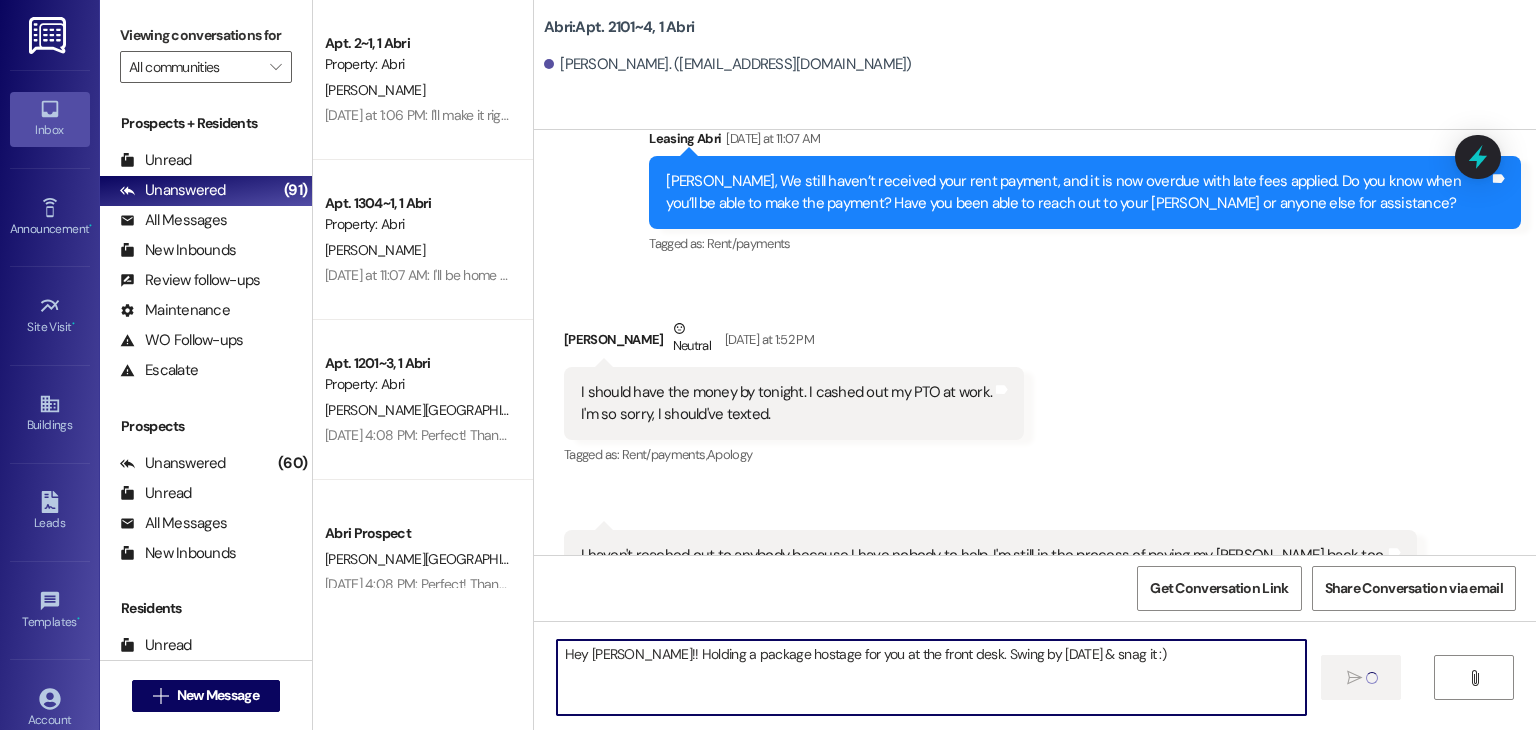 type 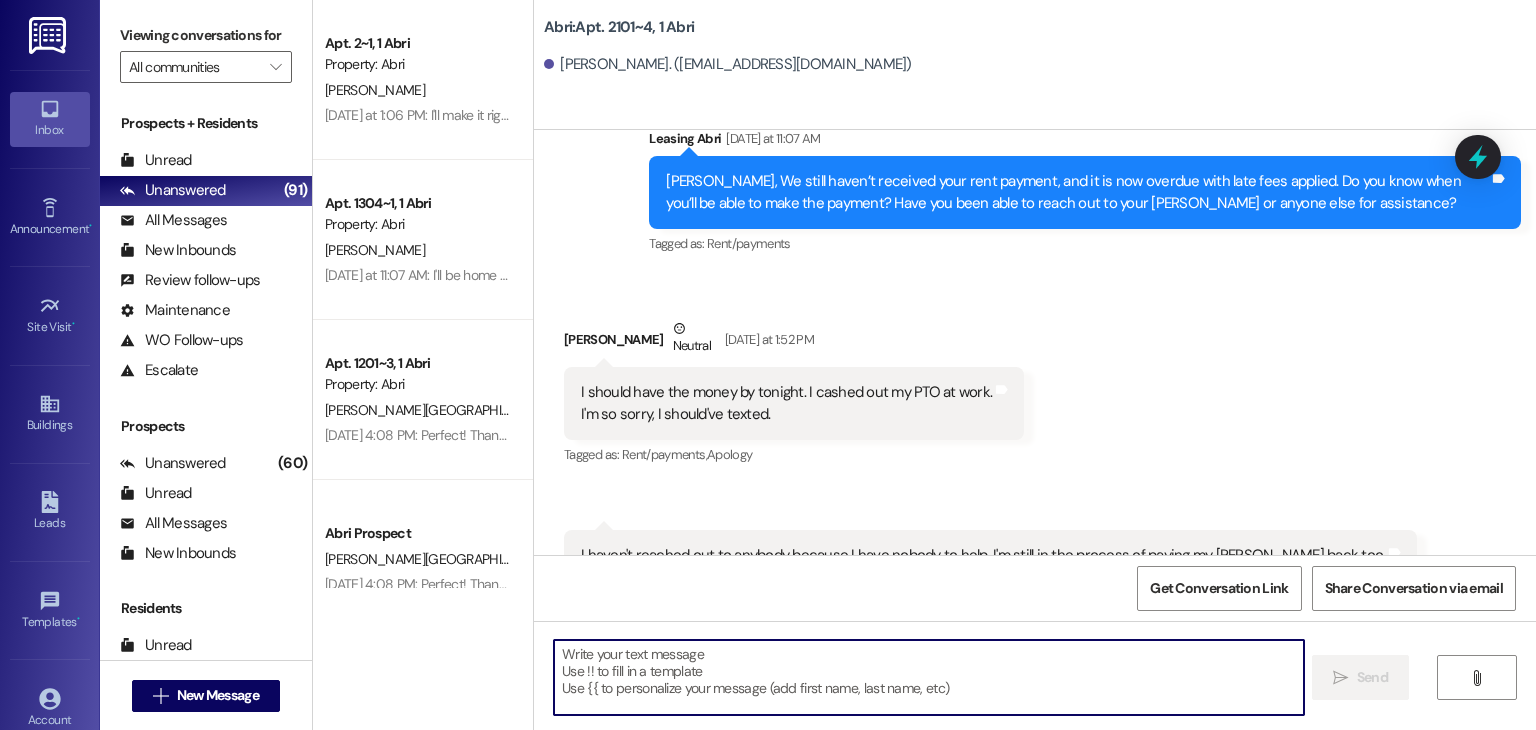scroll, scrollTop: 52088, scrollLeft: 0, axis: vertical 